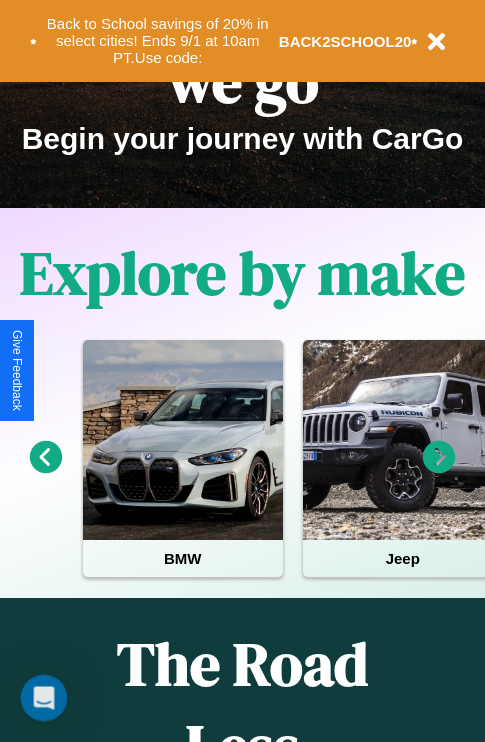 scroll, scrollTop: 308, scrollLeft: 0, axis: vertical 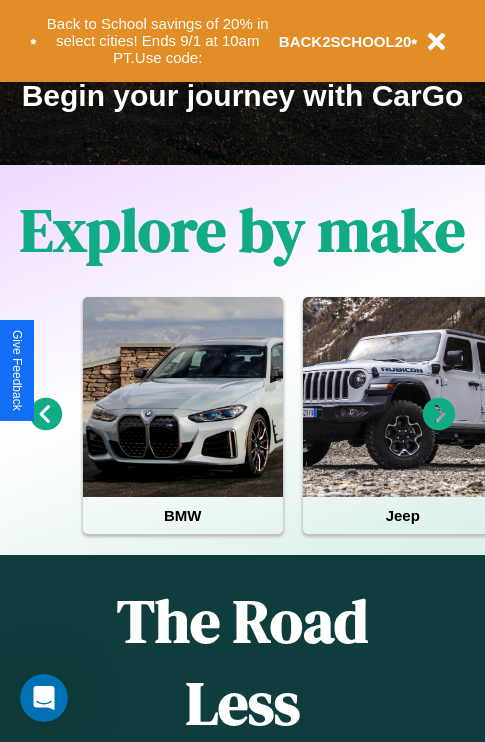 click 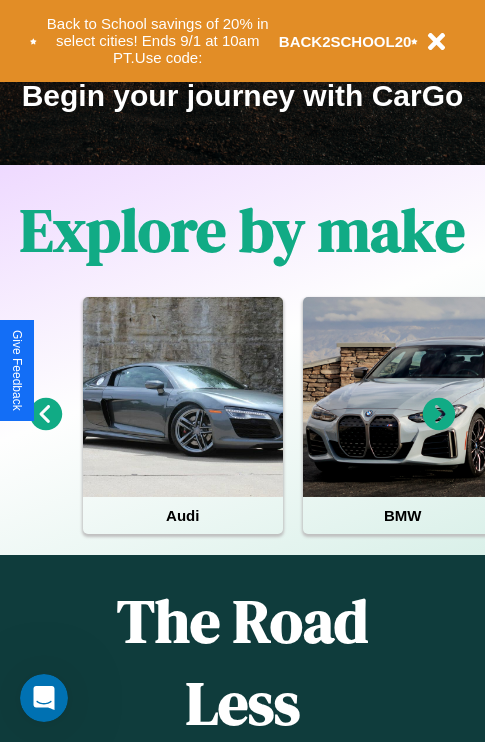 click 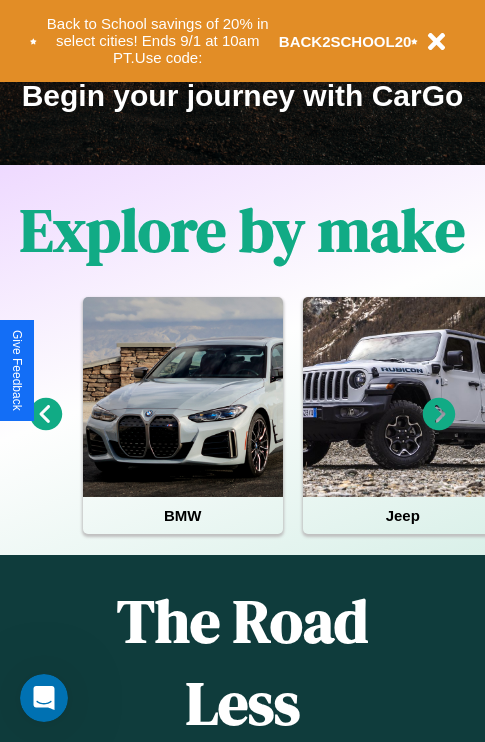 click 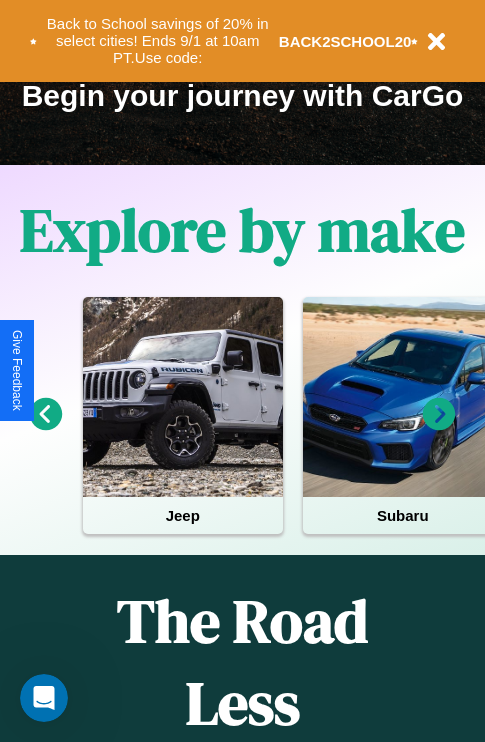 click 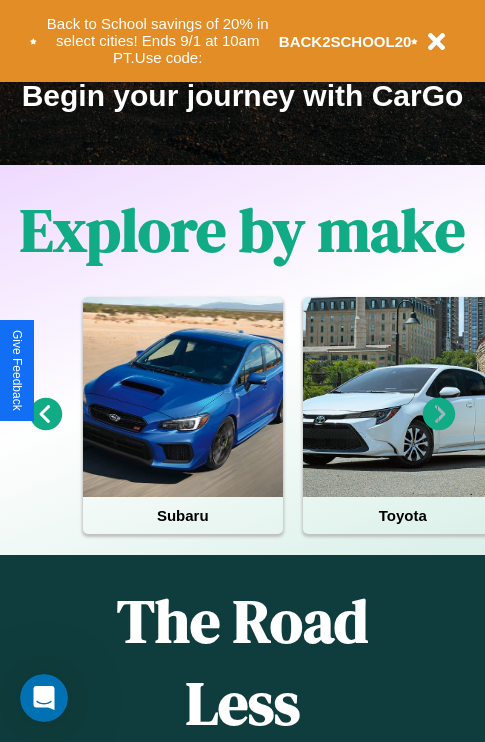 click 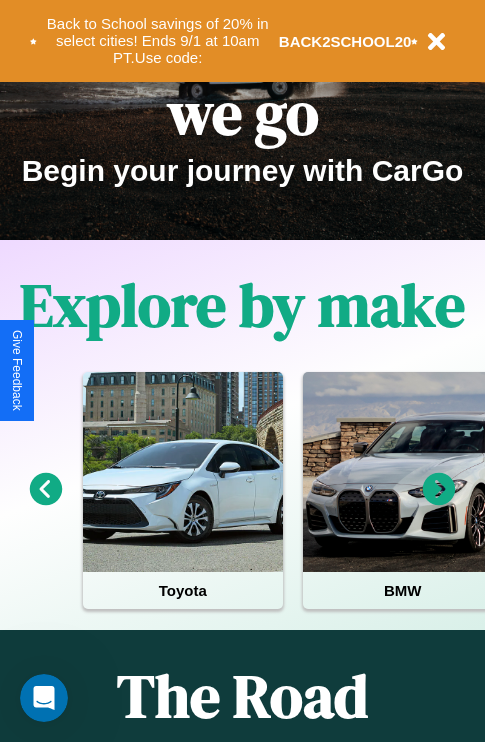 scroll, scrollTop: 0, scrollLeft: 0, axis: both 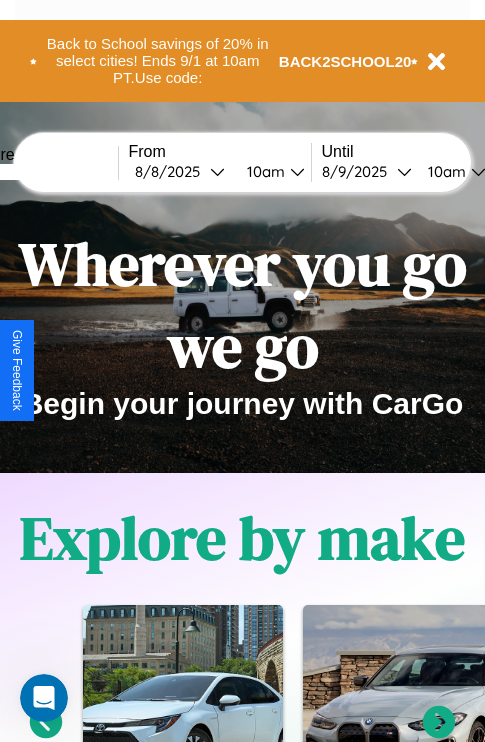click at bounding box center [43, 172] 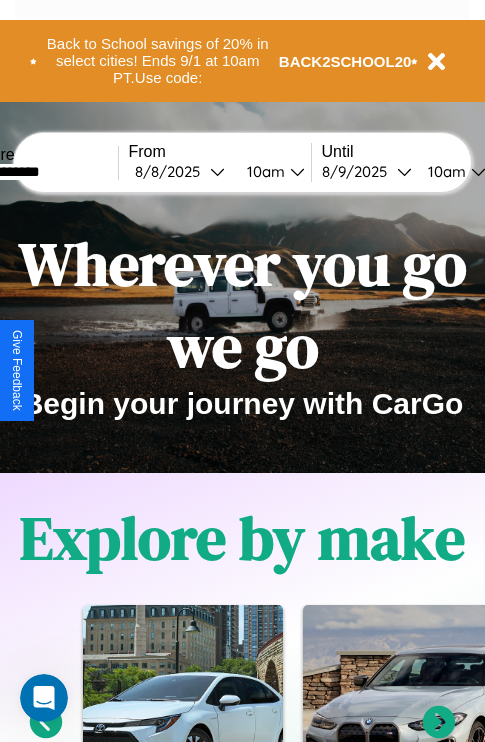 type on "**********" 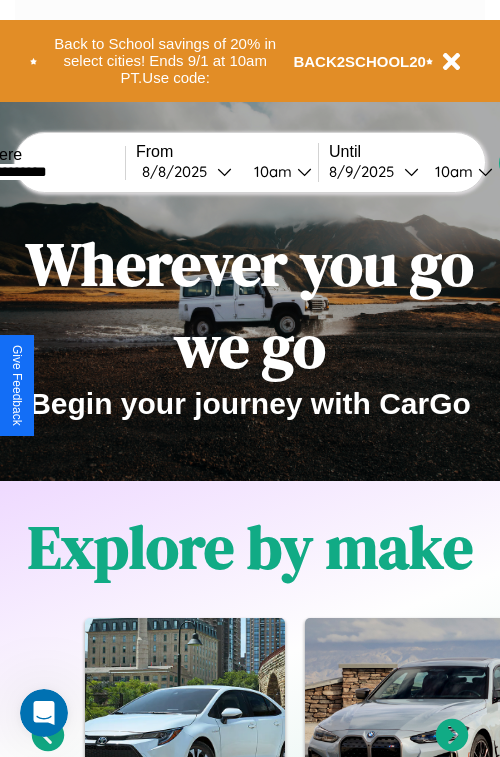 select on "*" 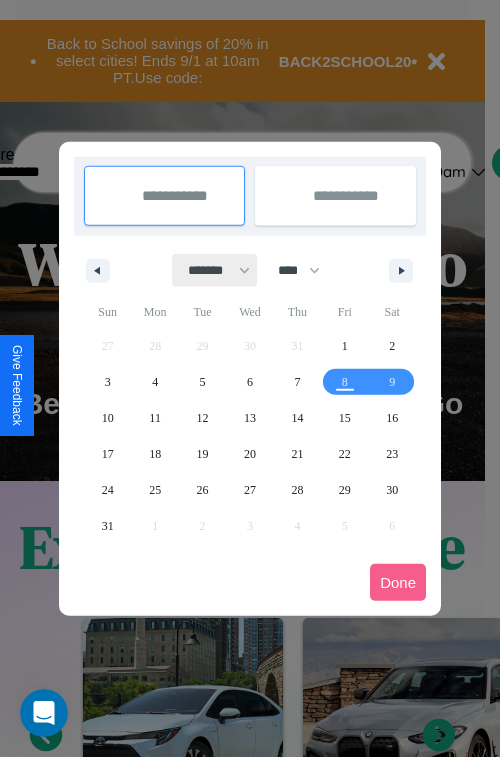 click on "******* ******** ***** ***** *** **** **** ****** ********* ******* ******** ********" at bounding box center [215, 270] 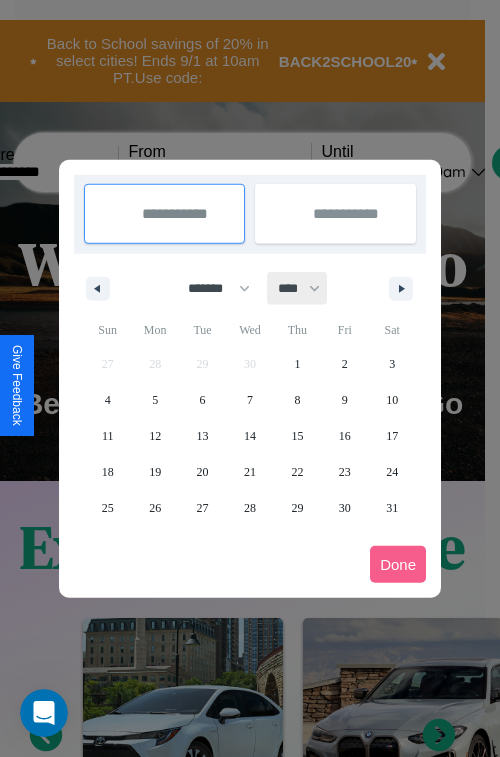 click on "**** **** **** **** **** **** **** **** **** **** **** **** **** **** **** **** **** **** **** **** **** **** **** **** **** **** **** **** **** **** **** **** **** **** **** **** **** **** **** **** **** **** **** **** **** **** **** **** **** **** **** **** **** **** **** **** **** **** **** **** **** **** **** **** **** **** **** **** **** **** **** **** **** **** **** **** **** **** **** **** **** **** **** **** **** **** **** **** **** **** **** **** **** **** **** **** **** **** **** **** **** **** **** **** **** **** **** **** **** **** **** **** **** **** **** **** **** **** **** **** ****" at bounding box center [298, 288] 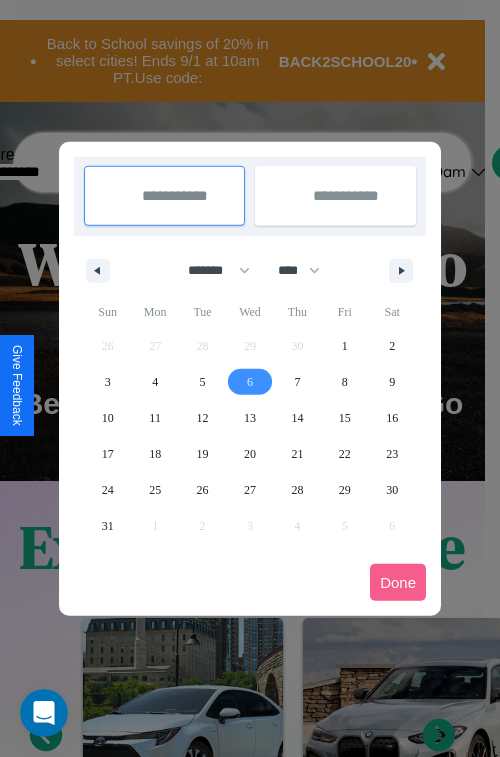 click on "6" at bounding box center (250, 382) 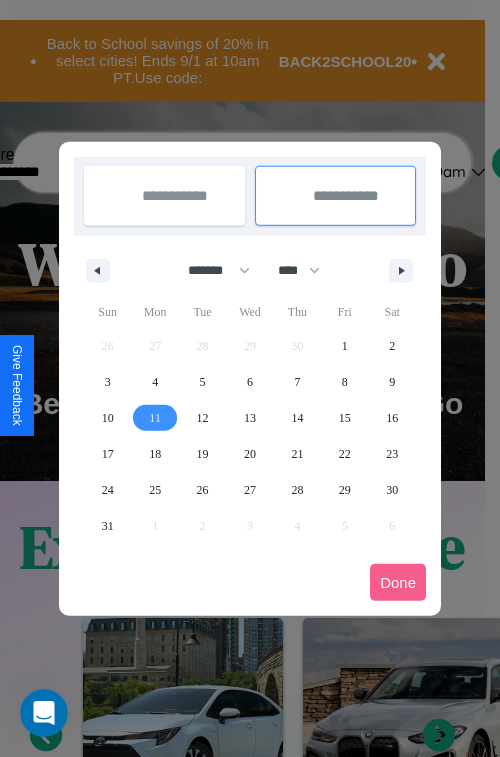 click on "11" at bounding box center (155, 418) 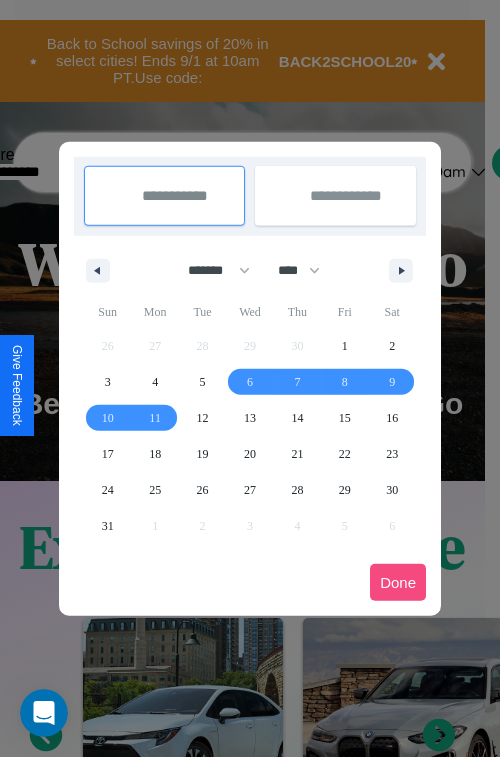 click on "Done" at bounding box center [398, 582] 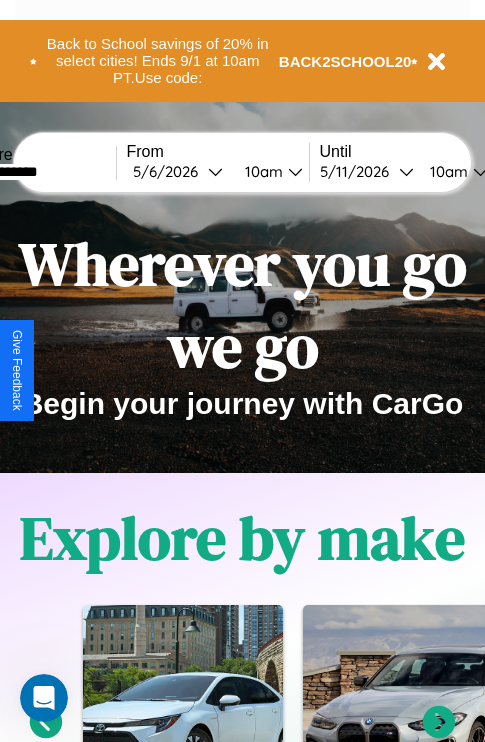 scroll, scrollTop: 0, scrollLeft: 70, axis: horizontal 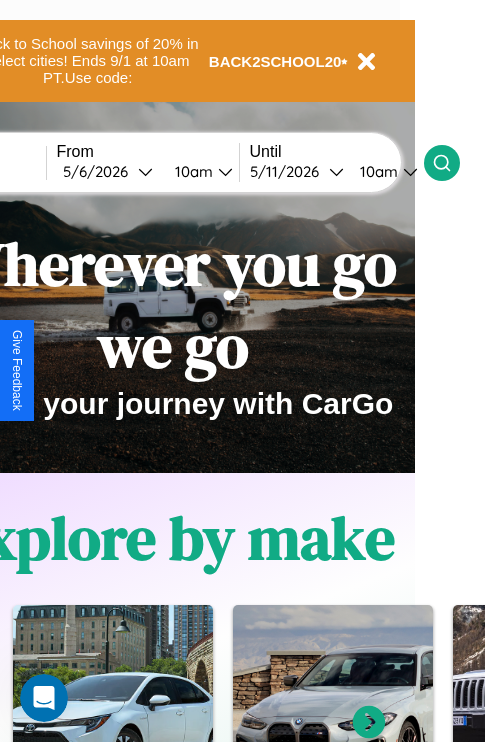 click 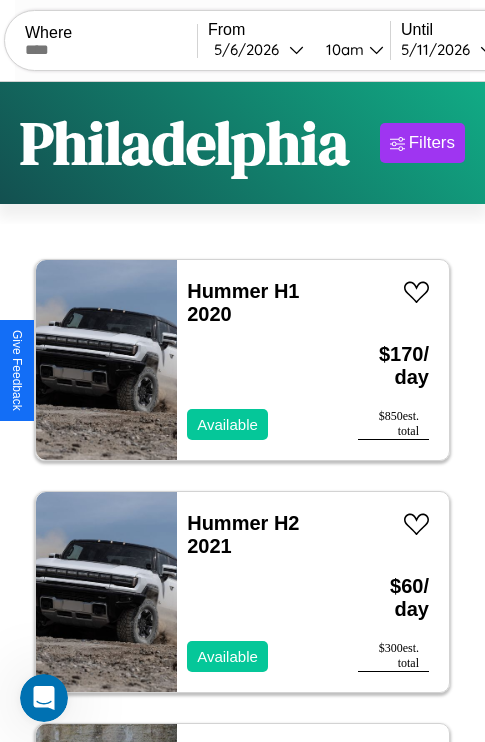 scroll, scrollTop: 95, scrollLeft: 0, axis: vertical 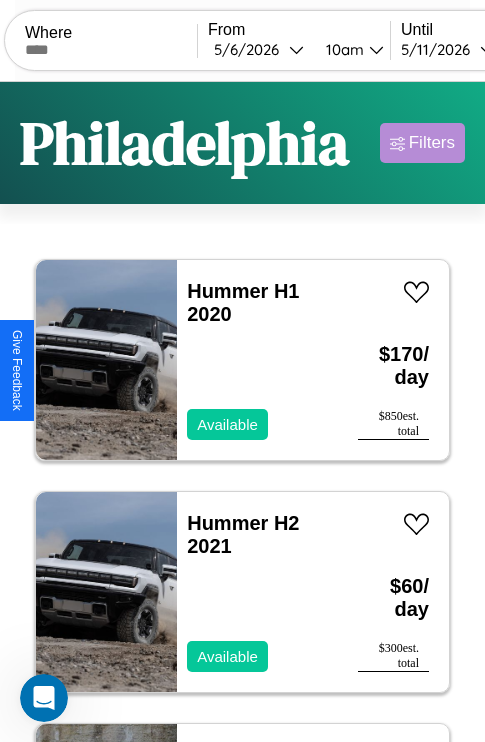 click on "Filters" at bounding box center [432, 143] 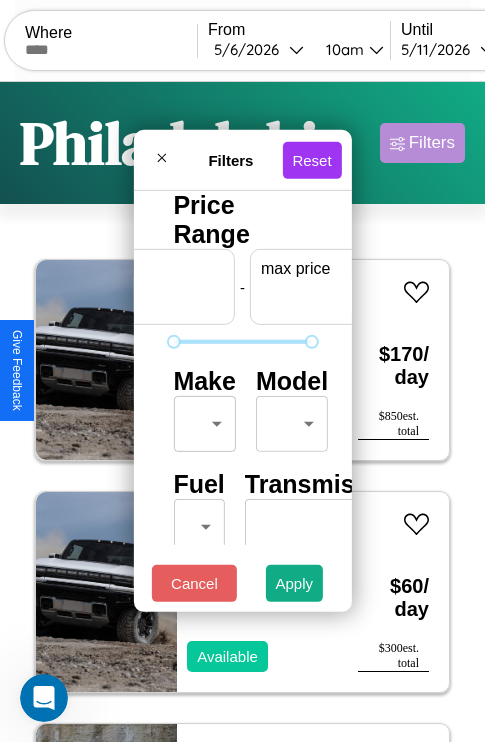 scroll, scrollTop: 0, scrollLeft: 124, axis: horizontal 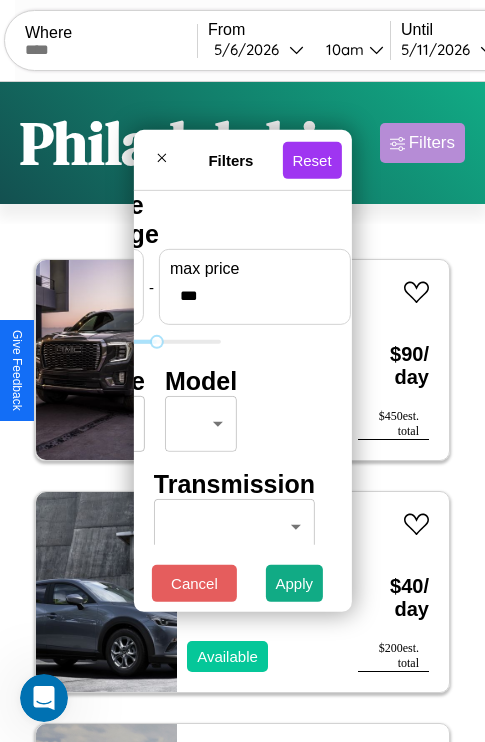 type on "***" 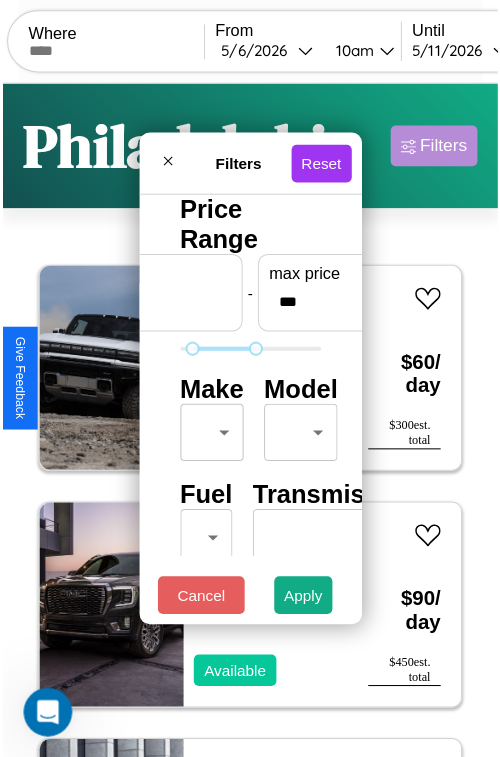 scroll, scrollTop: 59, scrollLeft: 0, axis: vertical 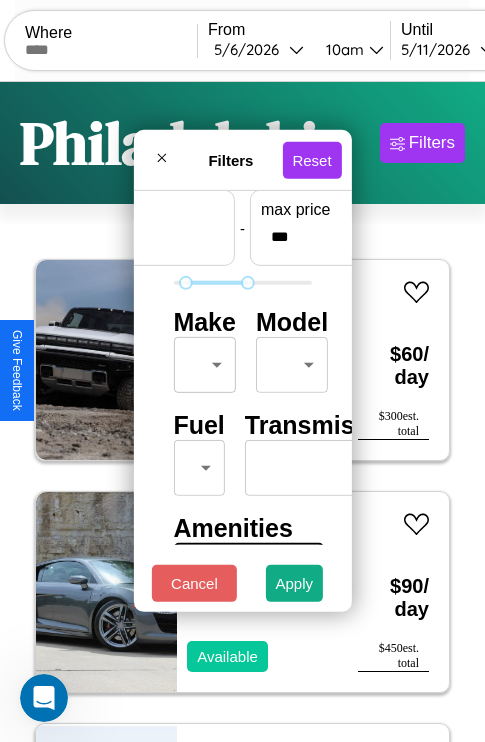 type on "**" 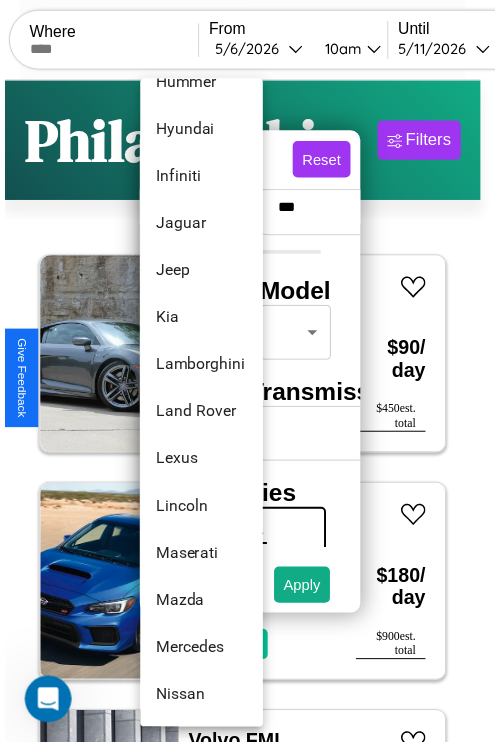 scroll, scrollTop: 854, scrollLeft: 0, axis: vertical 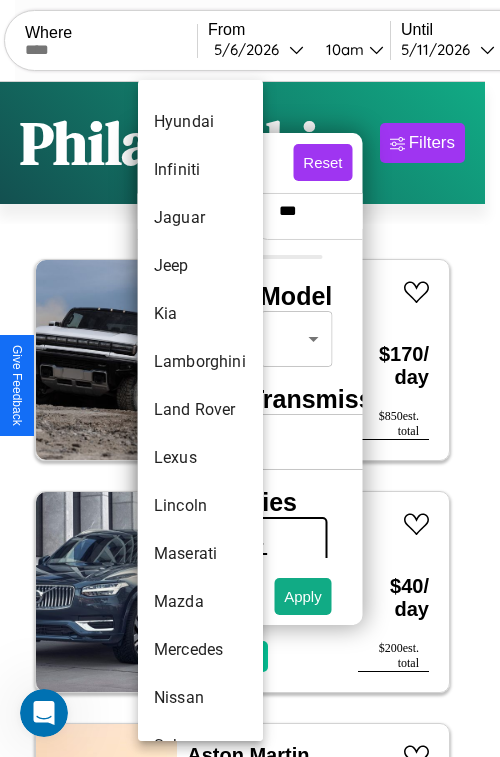 click on "Land Rover" at bounding box center [200, 410] 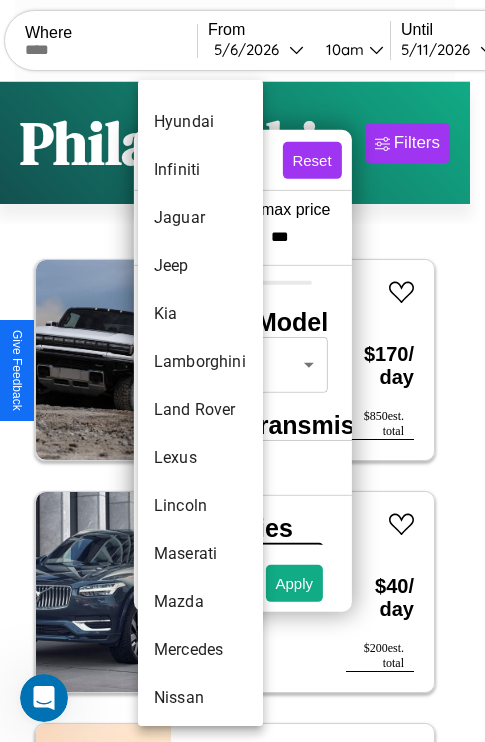 type on "**********" 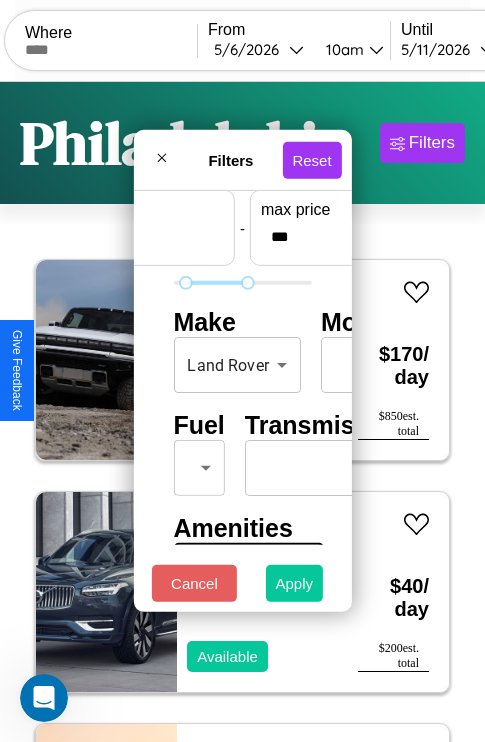 click on "Apply" at bounding box center [295, 583] 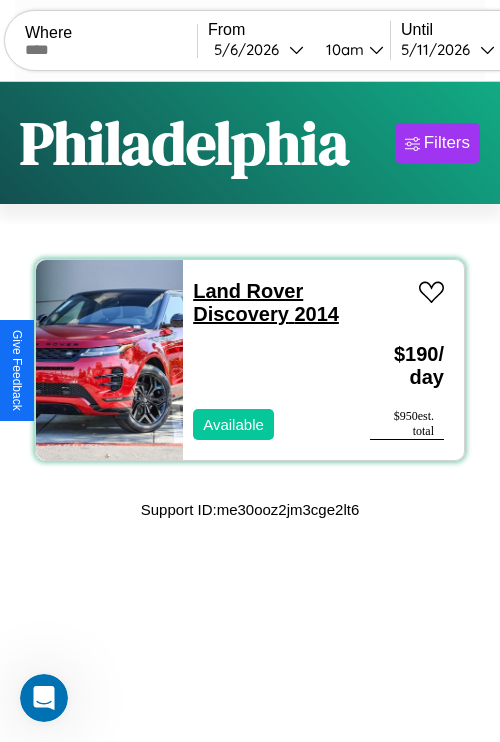 click on "Land Rover   Discovery   2014" at bounding box center [266, 302] 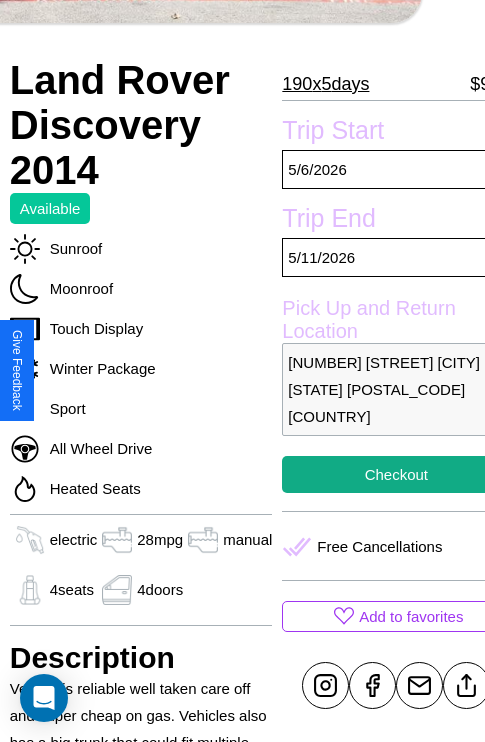 scroll, scrollTop: 485, scrollLeft: 80, axis: both 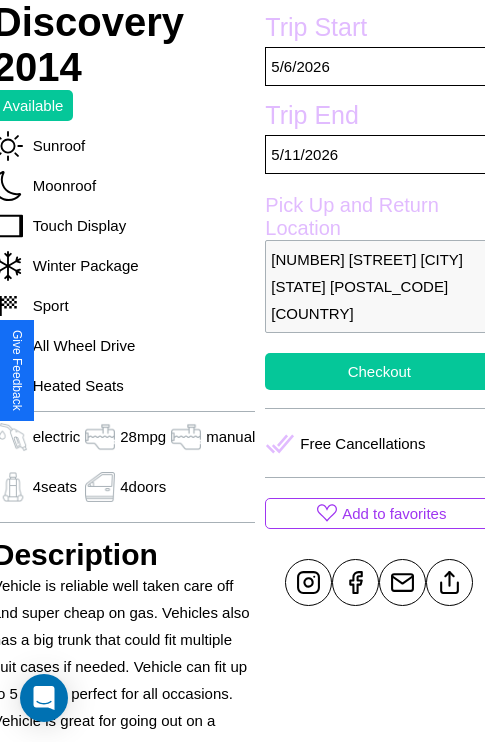 click on "Checkout" at bounding box center [379, 371] 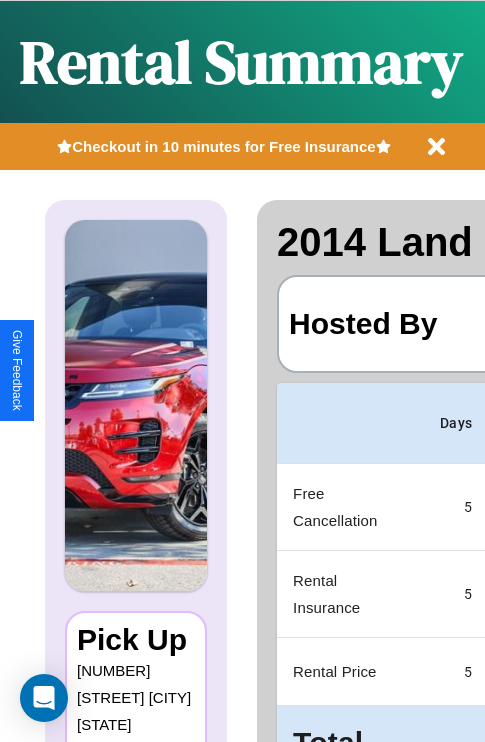 scroll, scrollTop: 0, scrollLeft: 397, axis: horizontal 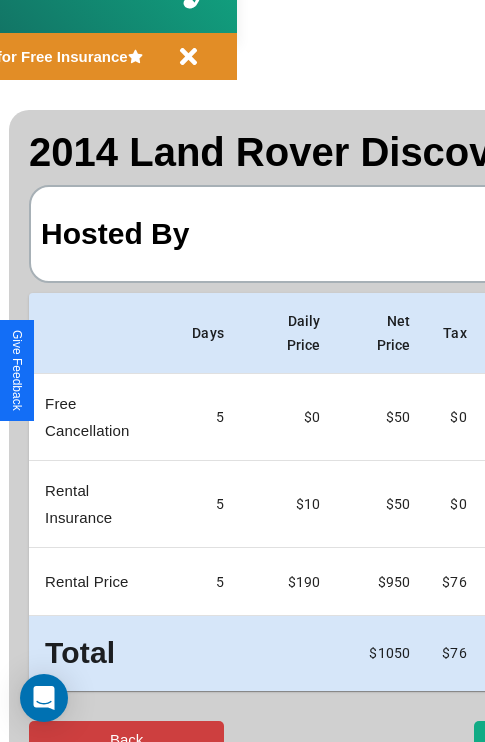 click on "Back" at bounding box center (126, 739) 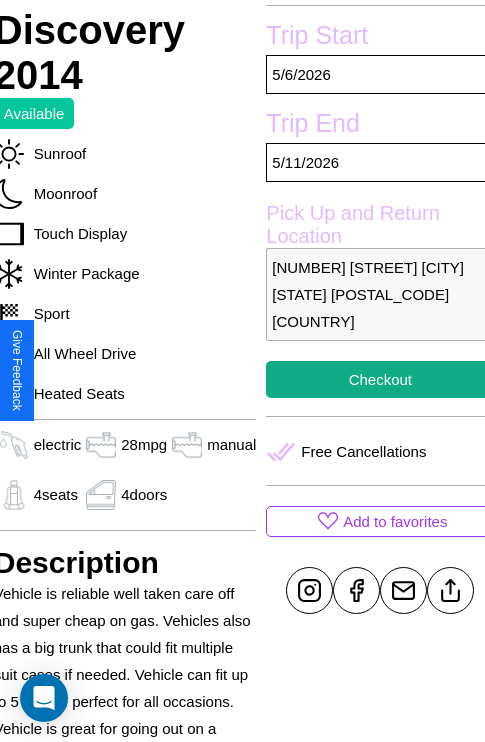 scroll, scrollTop: 485, scrollLeft: 80, axis: both 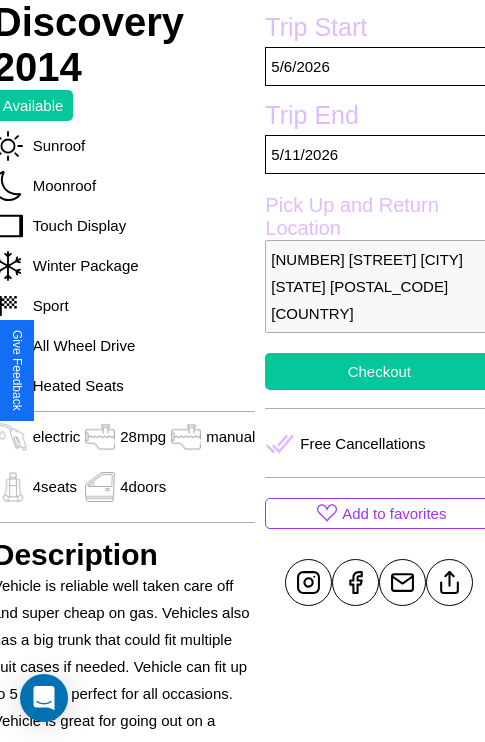 click on "Checkout" at bounding box center (379, 371) 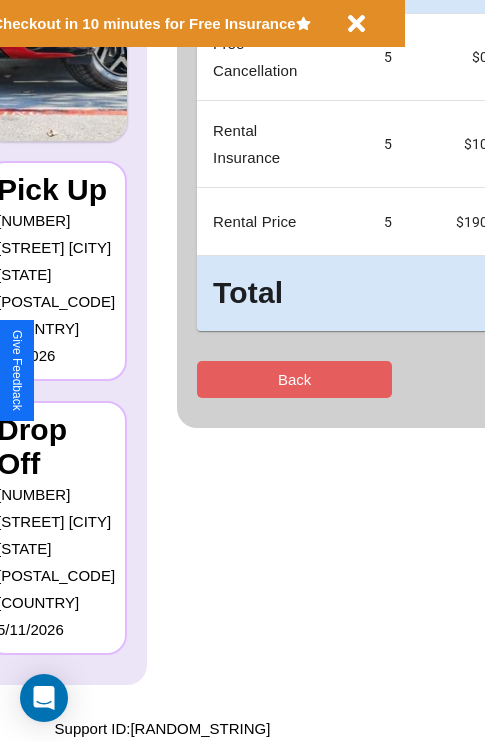 scroll, scrollTop: 0, scrollLeft: 0, axis: both 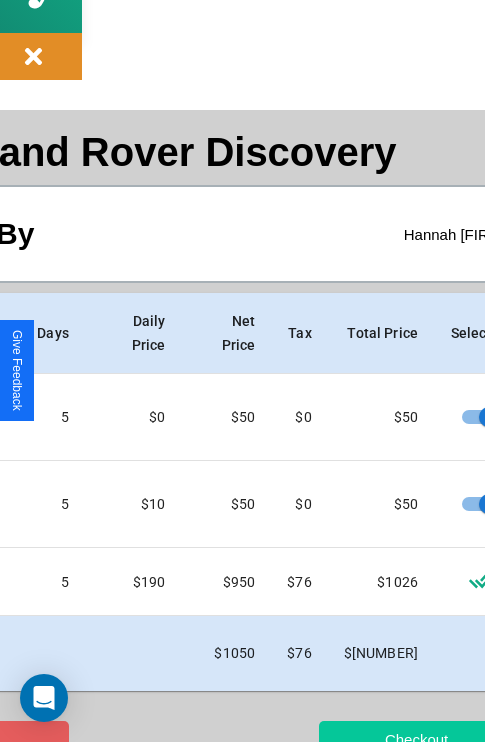 click on "Checkout" at bounding box center (416, 739) 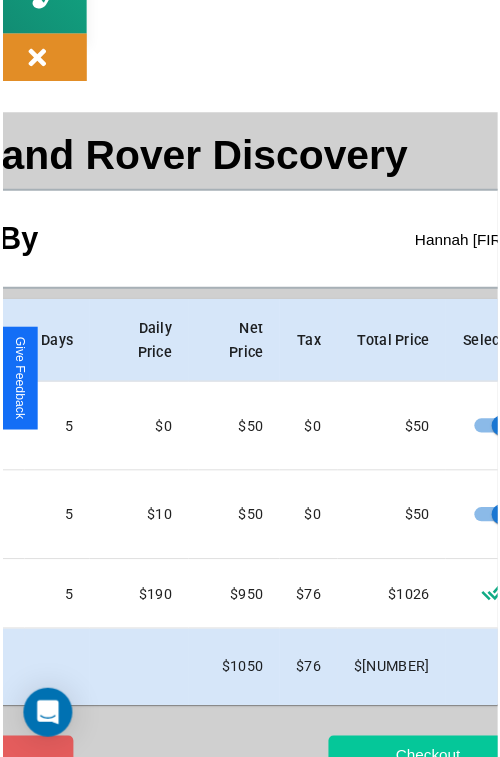 scroll, scrollTop: 0, scrollLeft: 0, axis: both 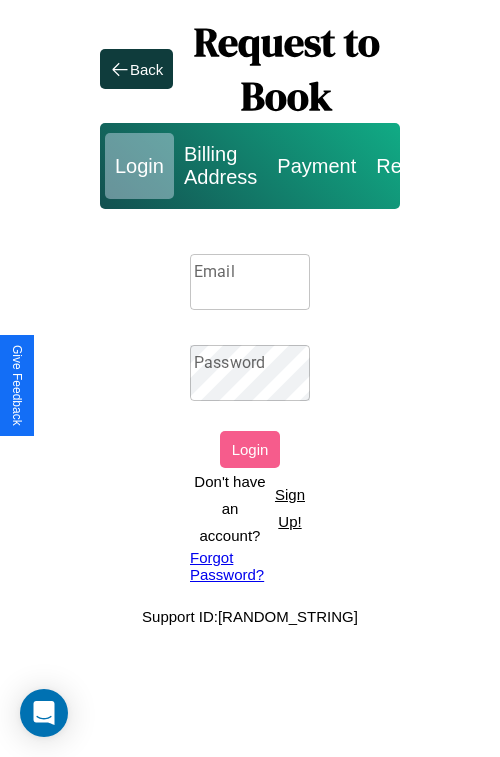 click on "Sign Up!" at bounding box center [290, 508] 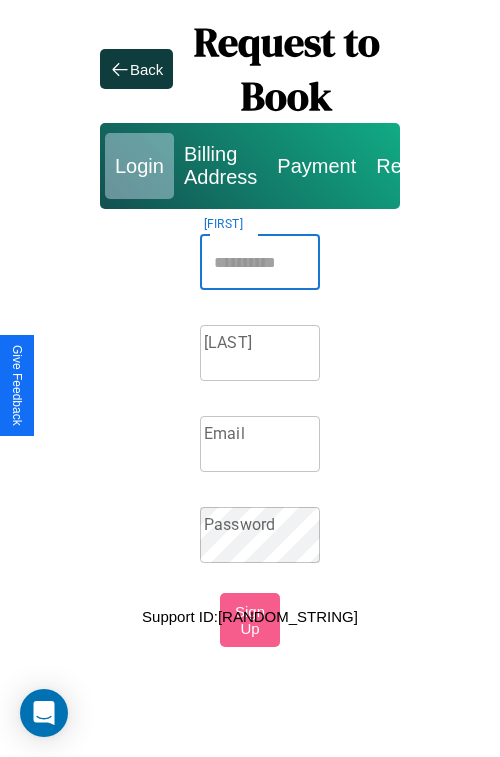 click on "Firstname" at bounding box center (260, 262) 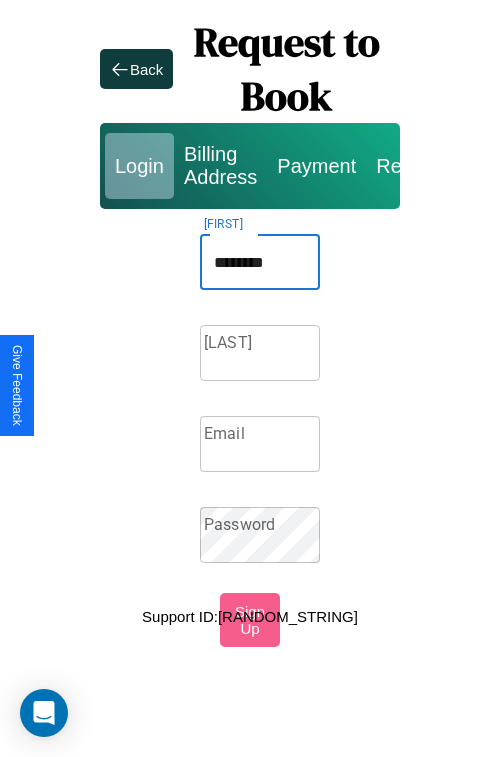 type on "********" 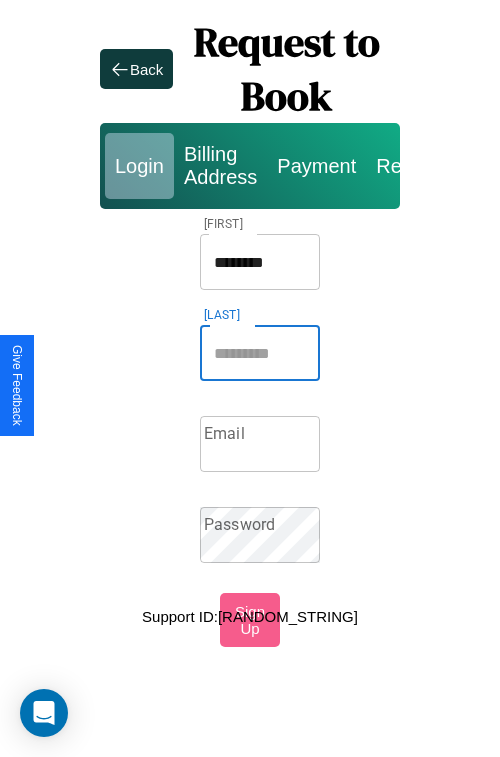 click on "Lastname" at bounding box center (260, 353) 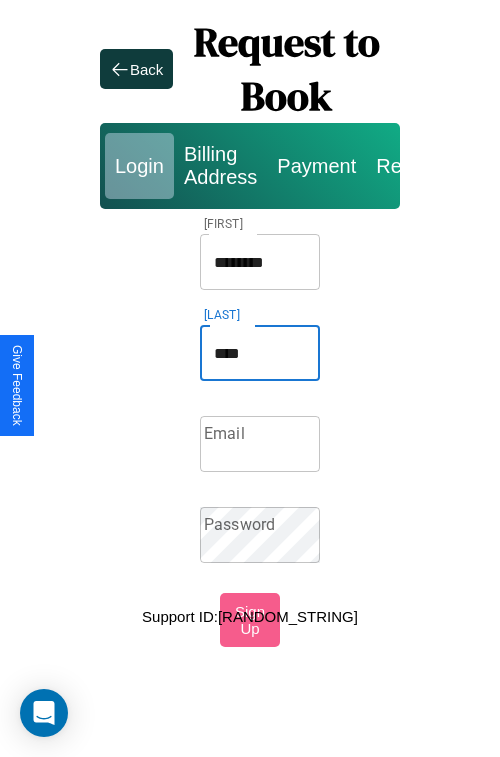 type on "****" 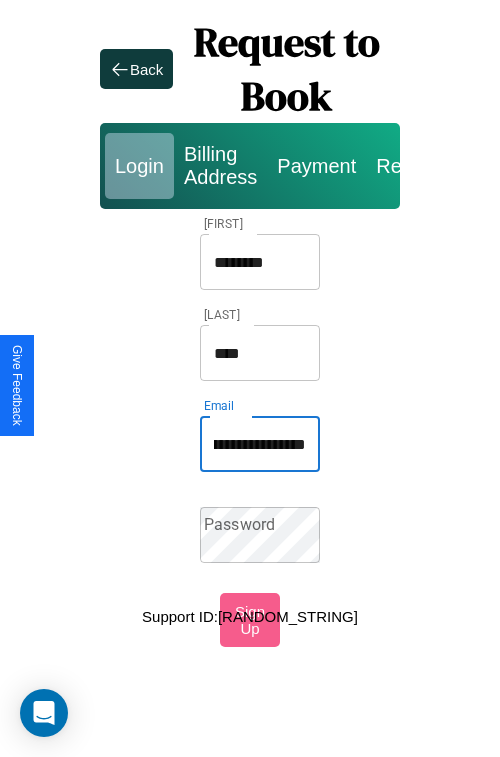 scroll, scrollTop: 0, scrollLeft: 89, axis: horizontal 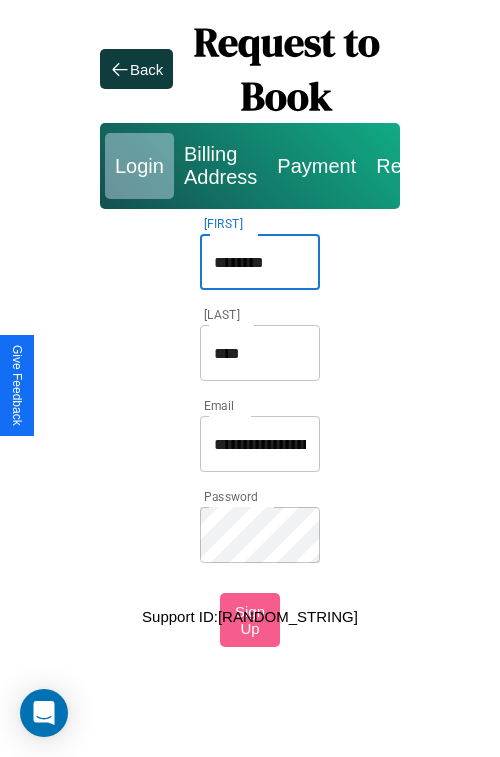 click on "********" at bounding box center (260, 262) 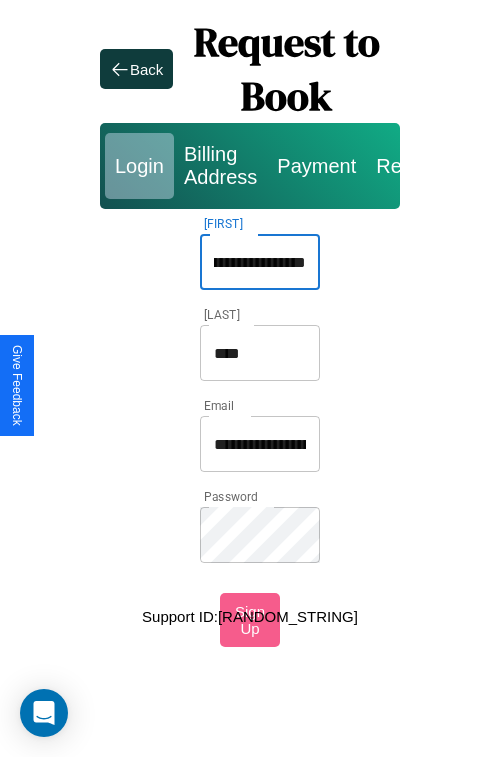 scroll, scrollTop: 0, scrollLeft: 40, axis: horizontal 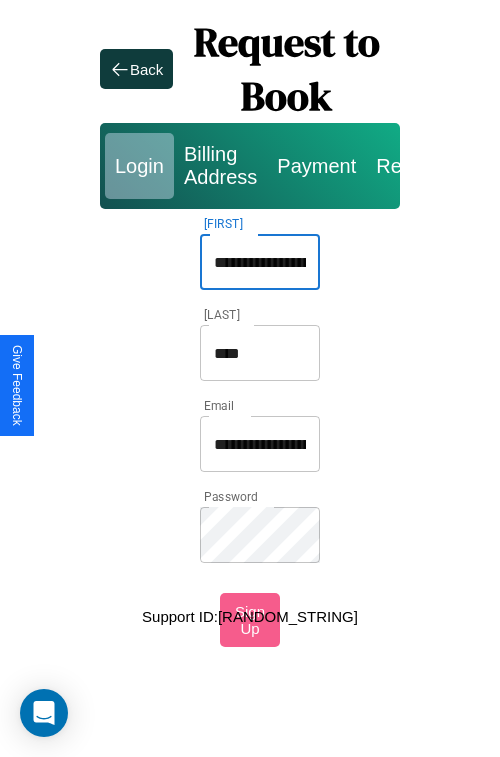 click on "**********" at bounding box center [260, 444] 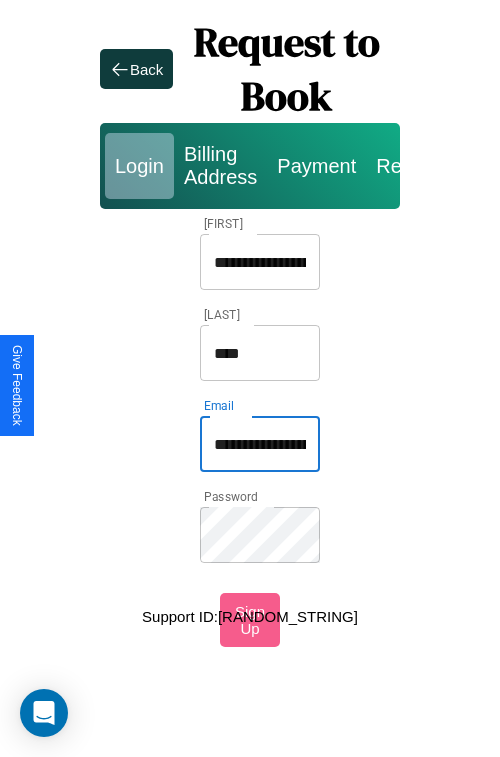 type on "**********" 